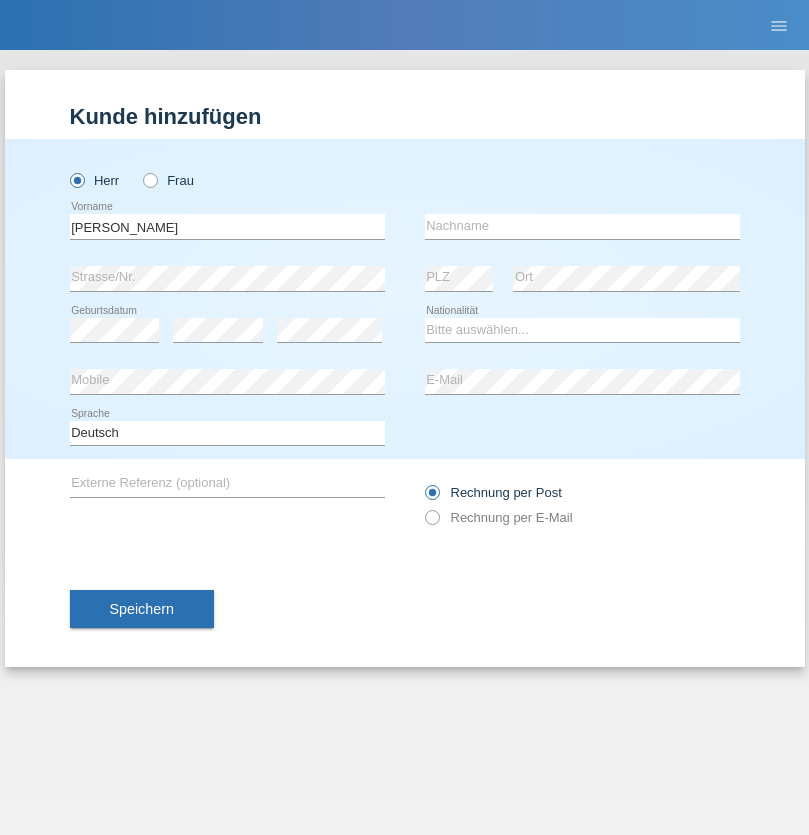 scroll, scrollTop: 0, scrollLeft: 0, axis: both 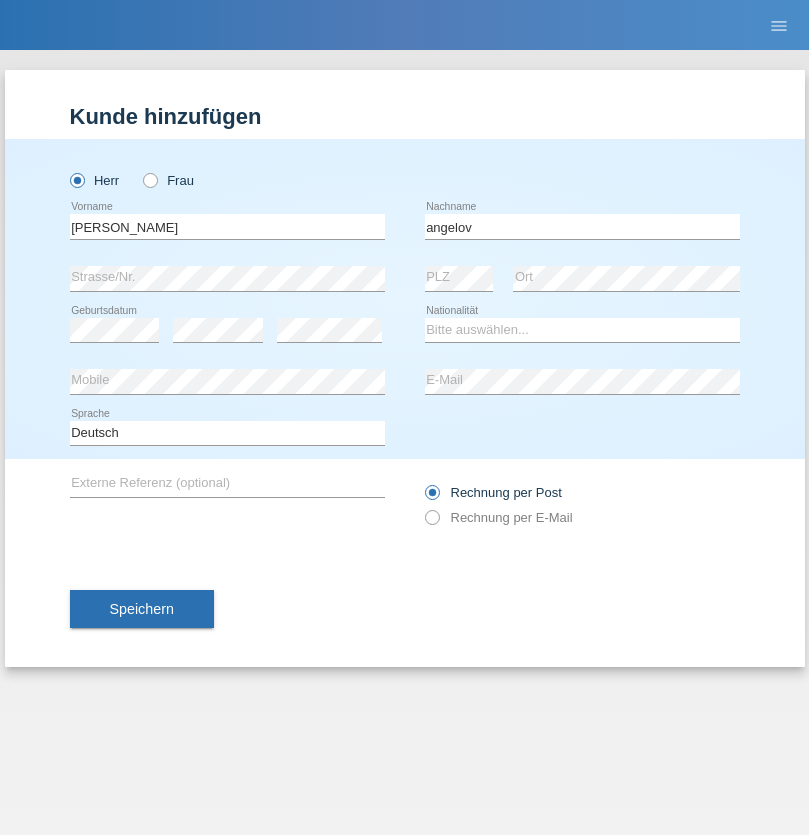 type on "angelov" 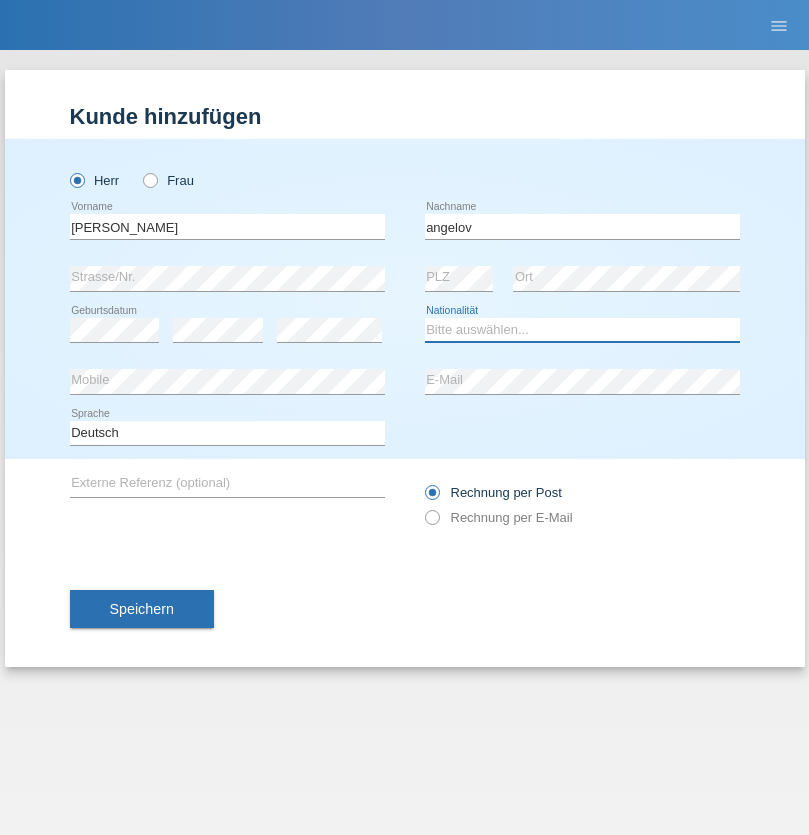 select on "BG" 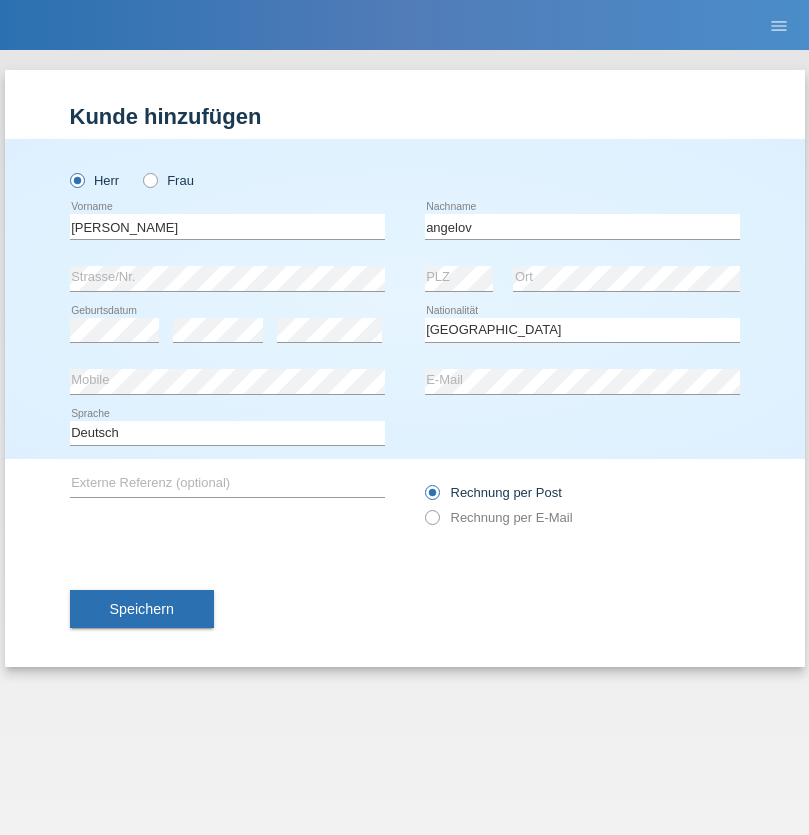 select on "C" 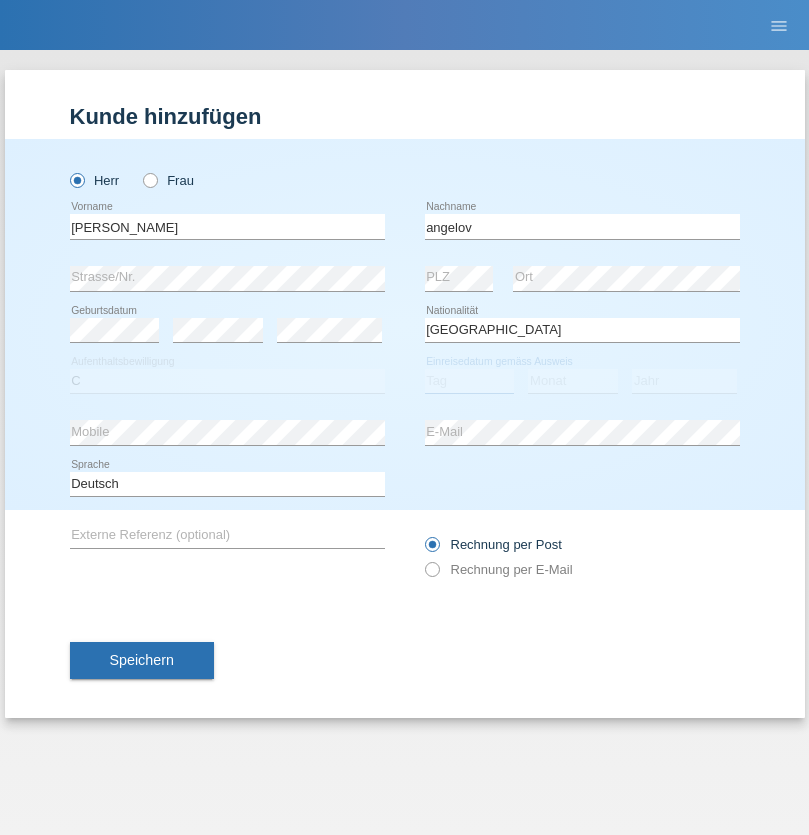 select on "26" 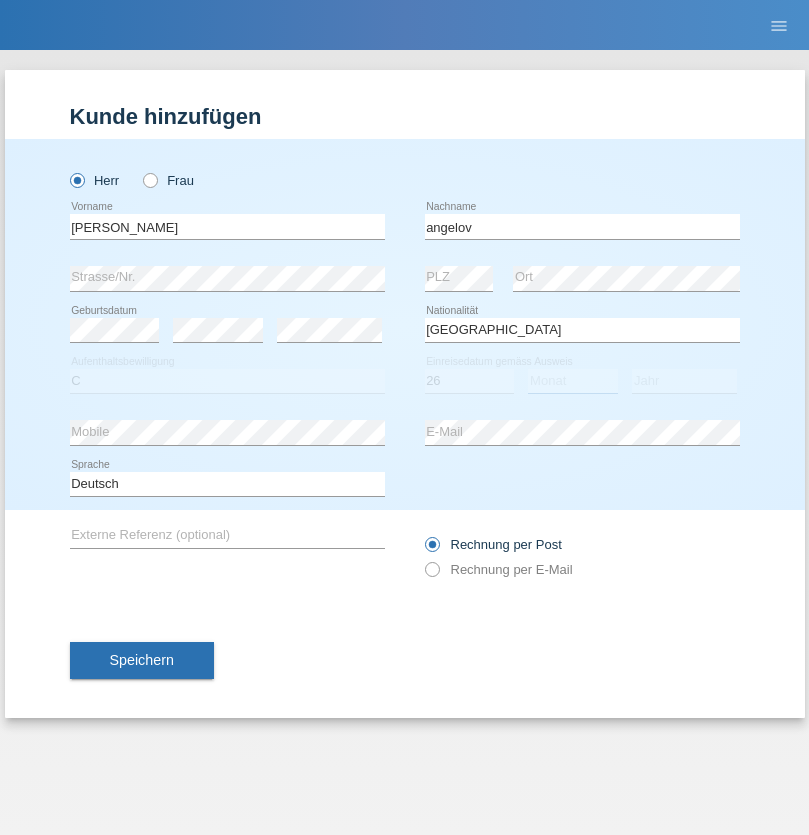 select on "03" 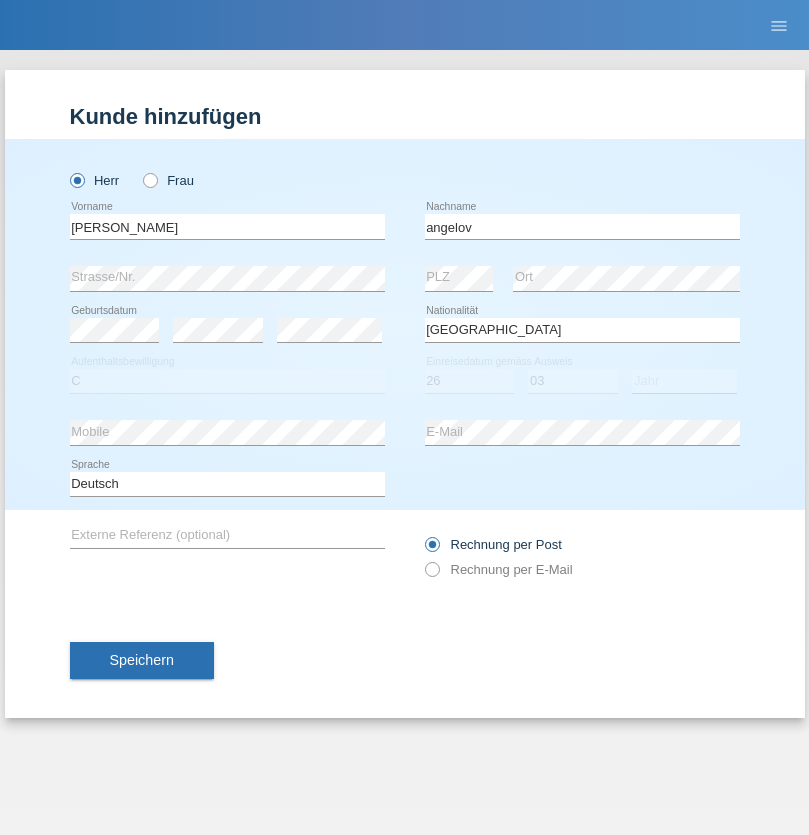 select on "1983" 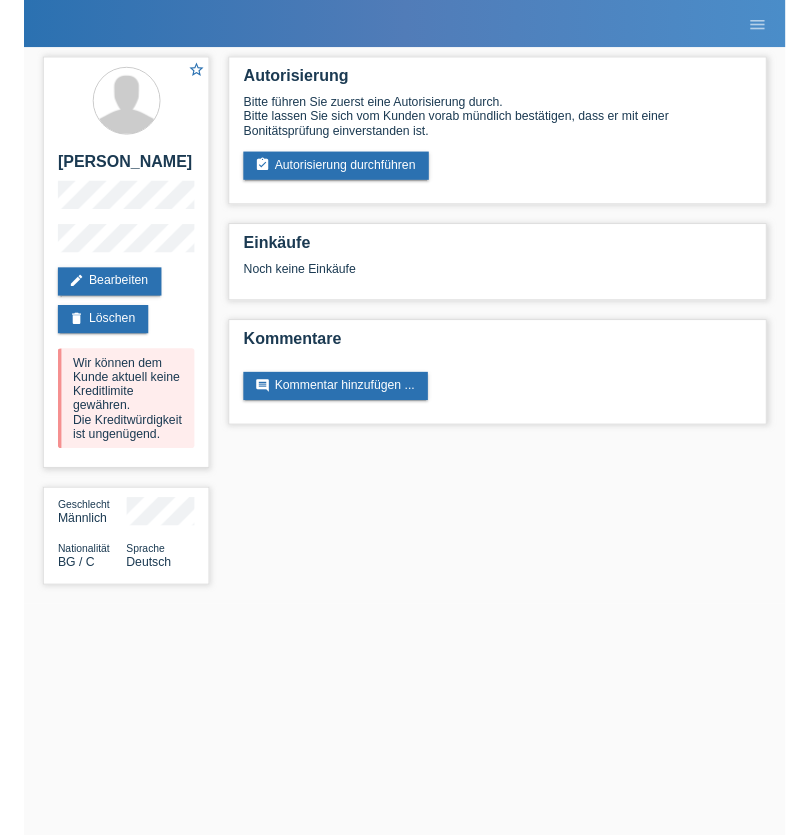 scroll, scrollTop: 0, scrollLeft: 0, axis: both 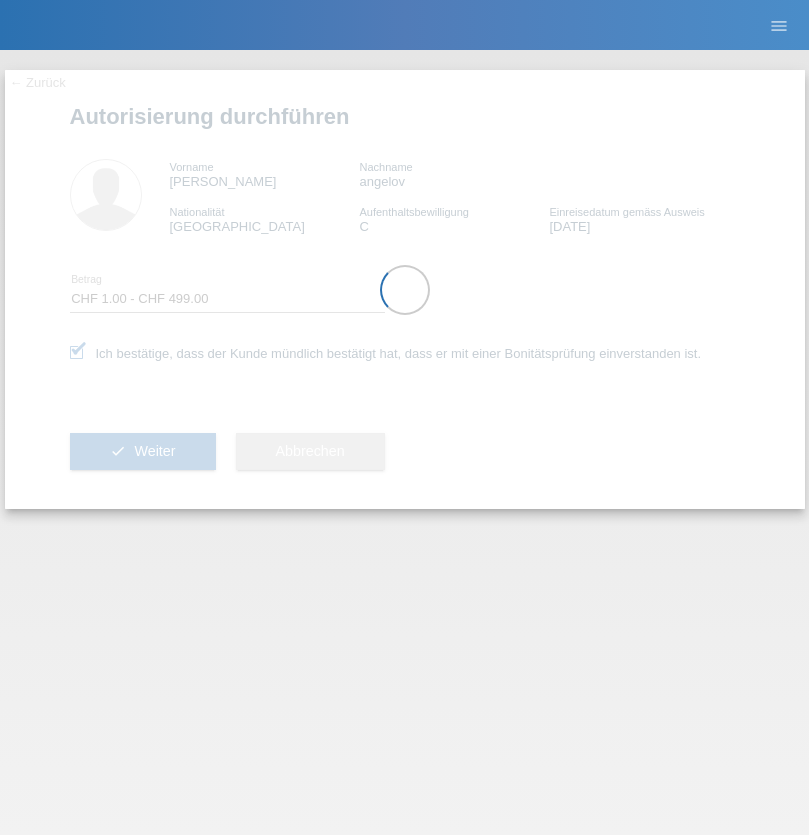 select on "1" 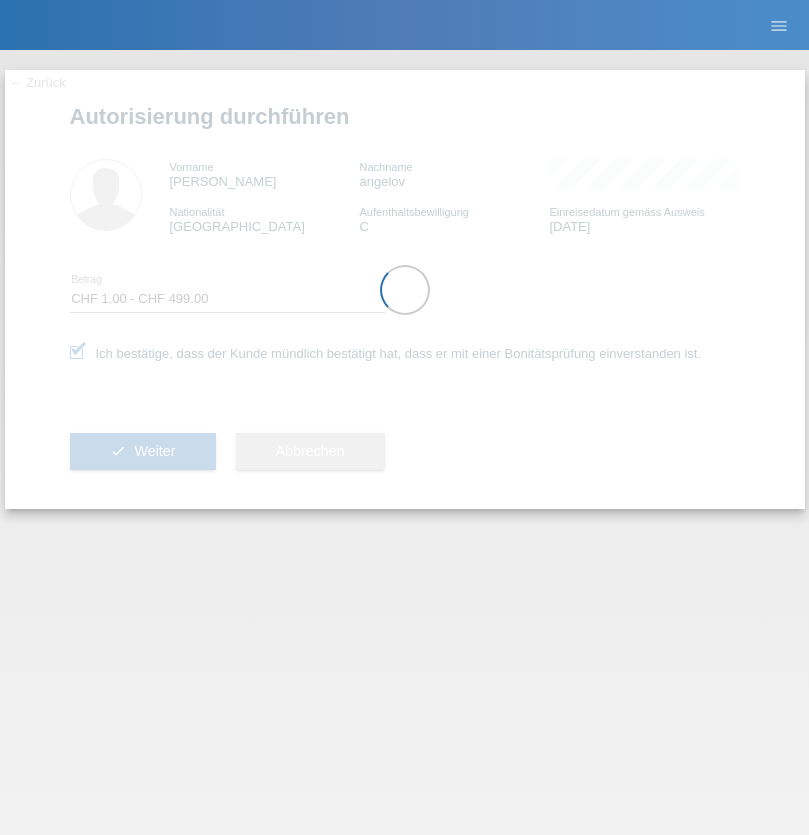 scroll, scrollTop: 0, scrollLeft: 0, axis: both 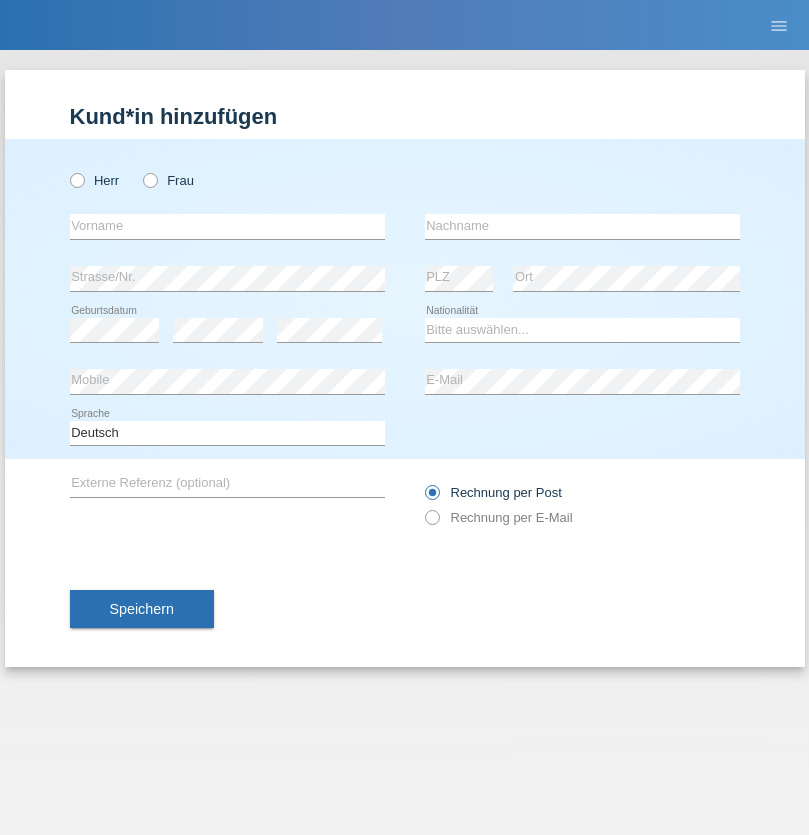 radio on "true" 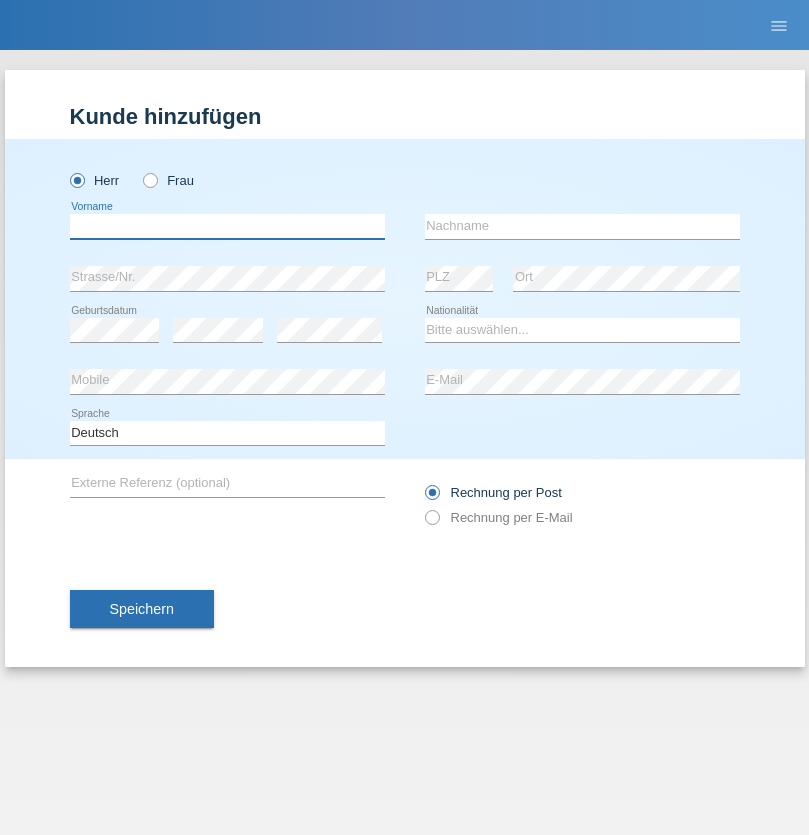 click at bounding box center (227, 226) 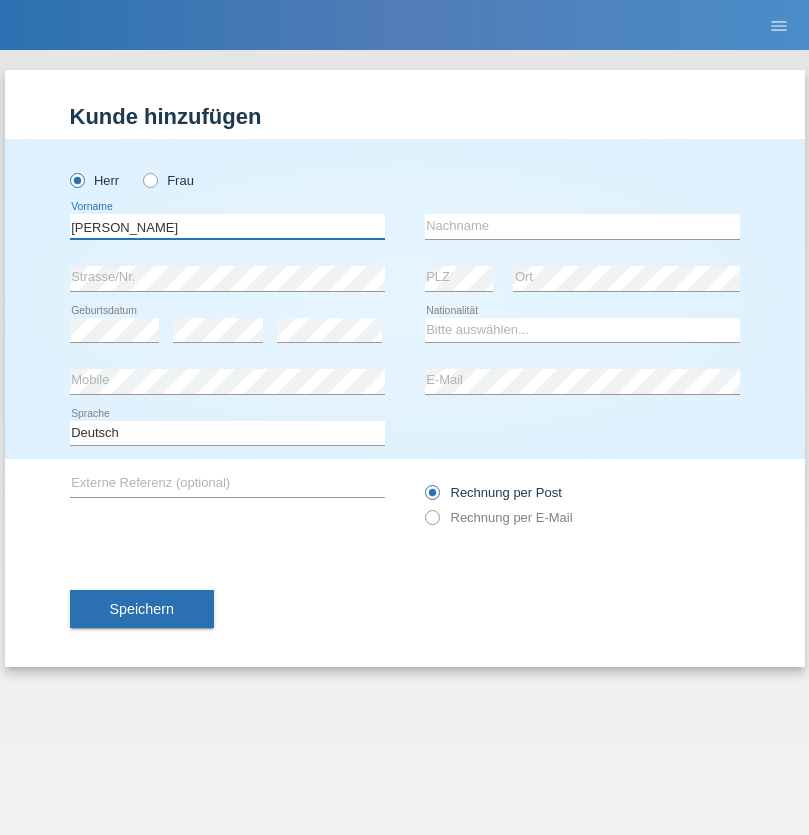 type on "[PERSON_NAME]" 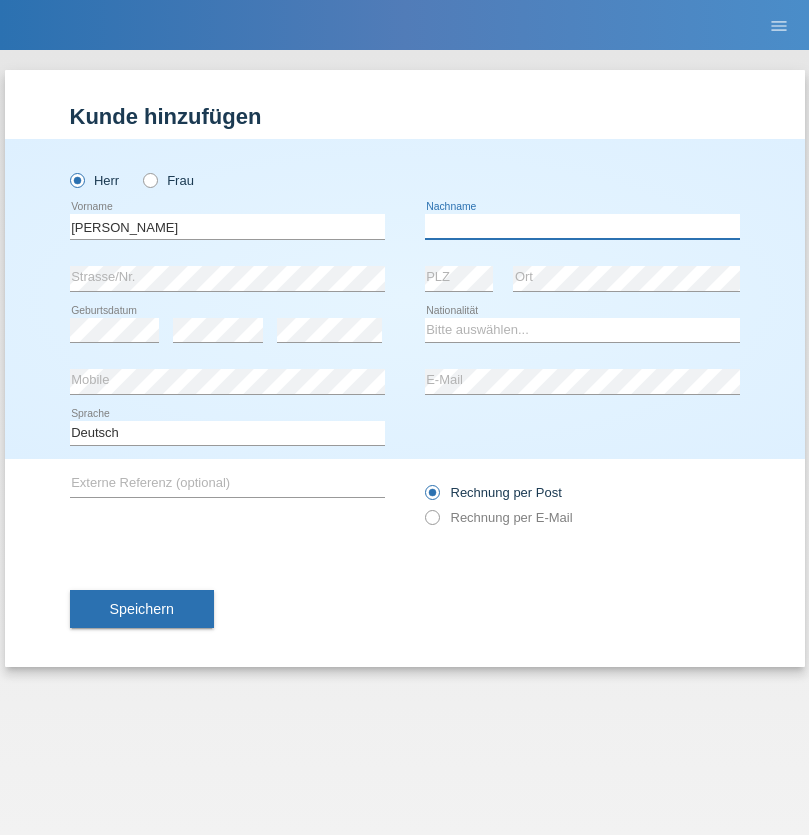 click at bounding box center (582, 226) 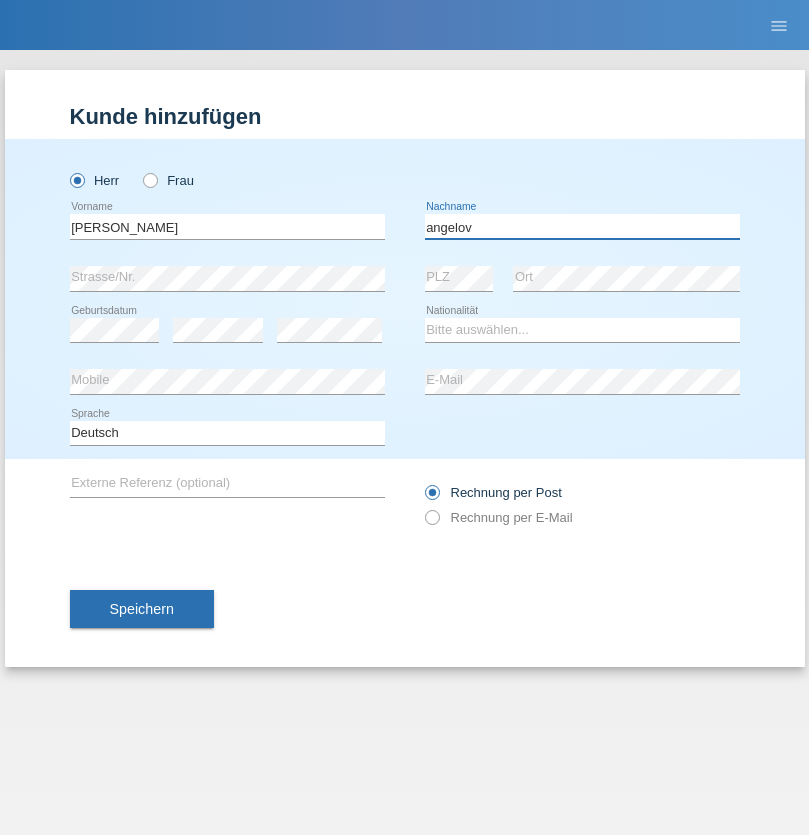 type on "angelov" 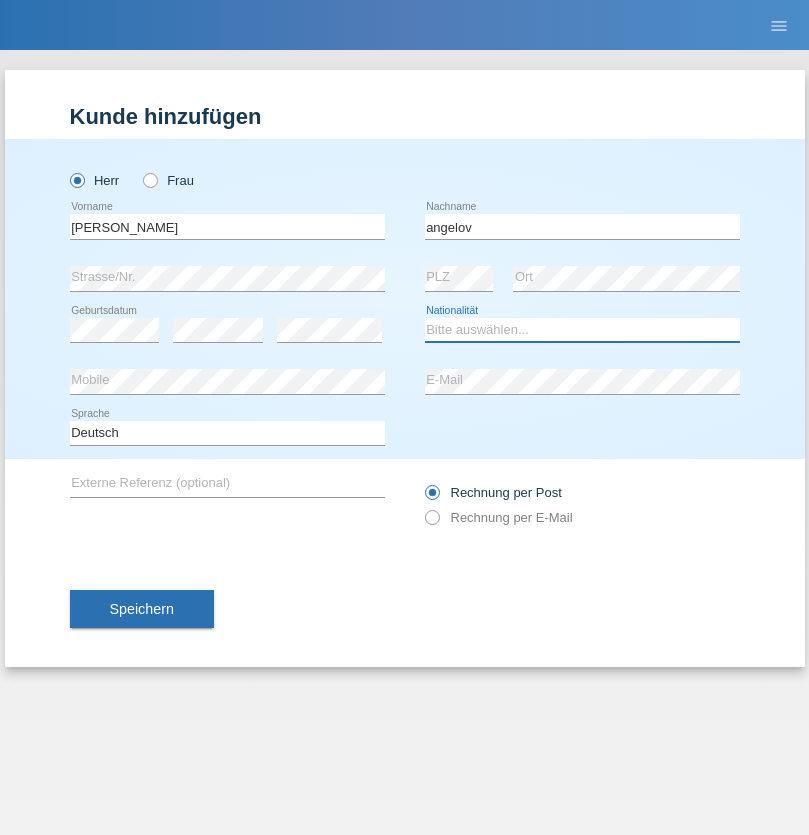 select on "BG" 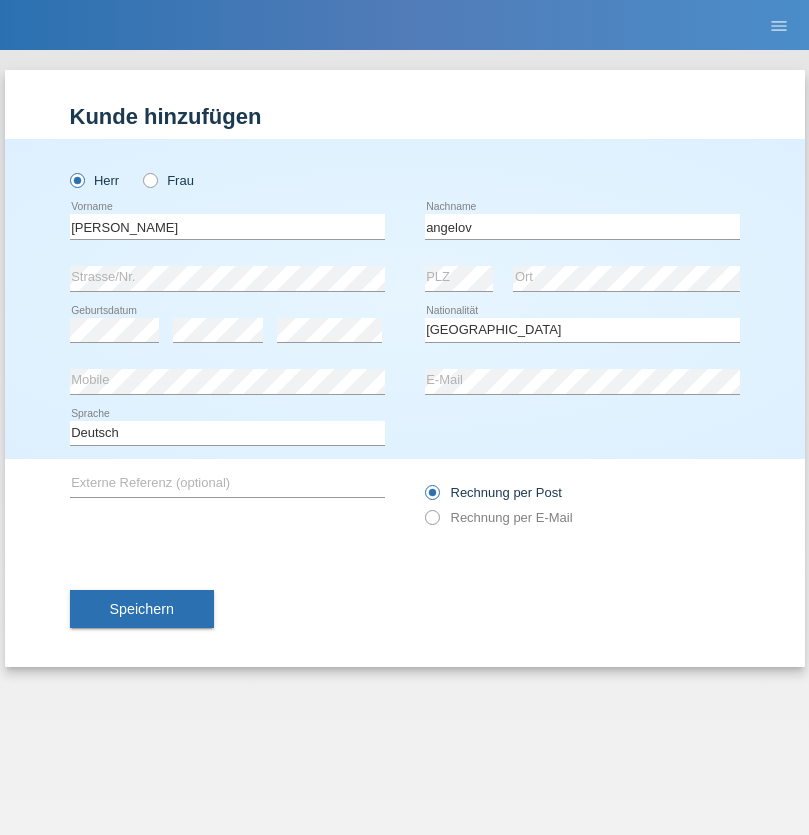 select on "C" 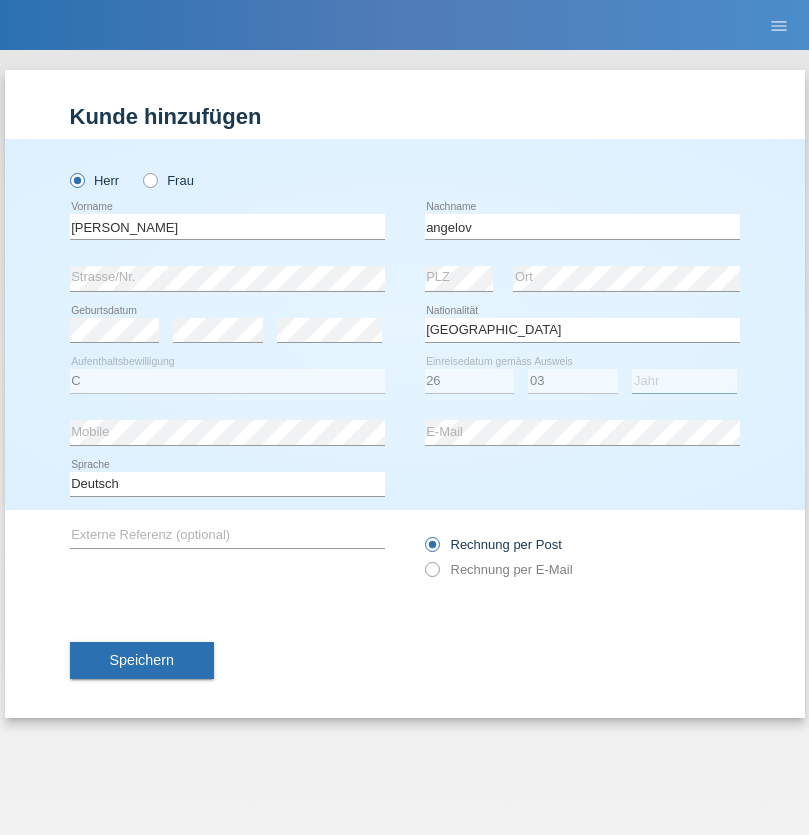 select on "1983" 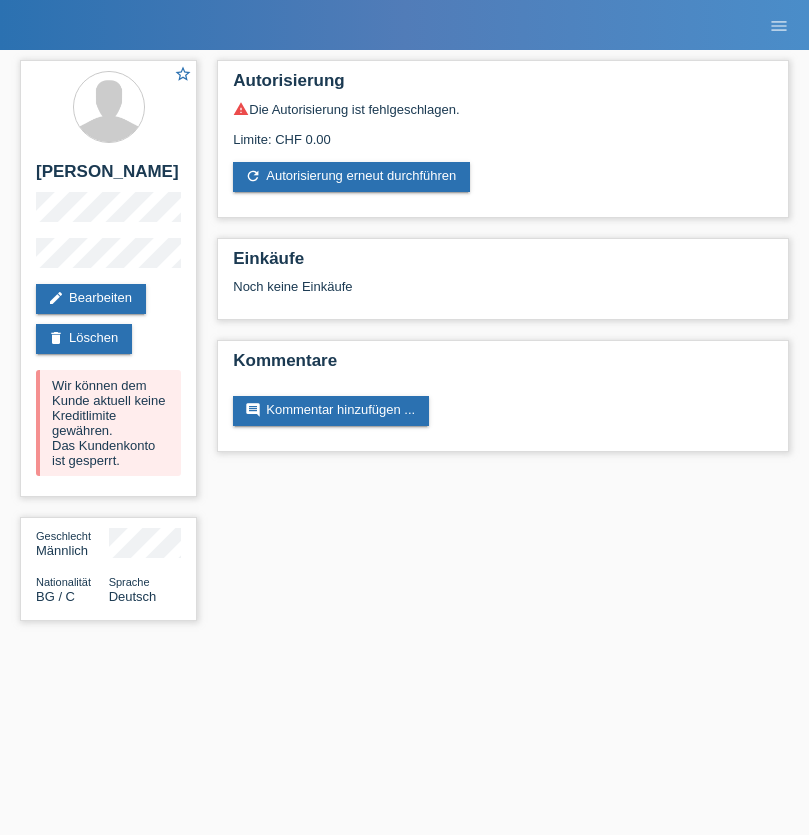 scroll, scrollTop: 0, scrollLeft: 0, axis: both 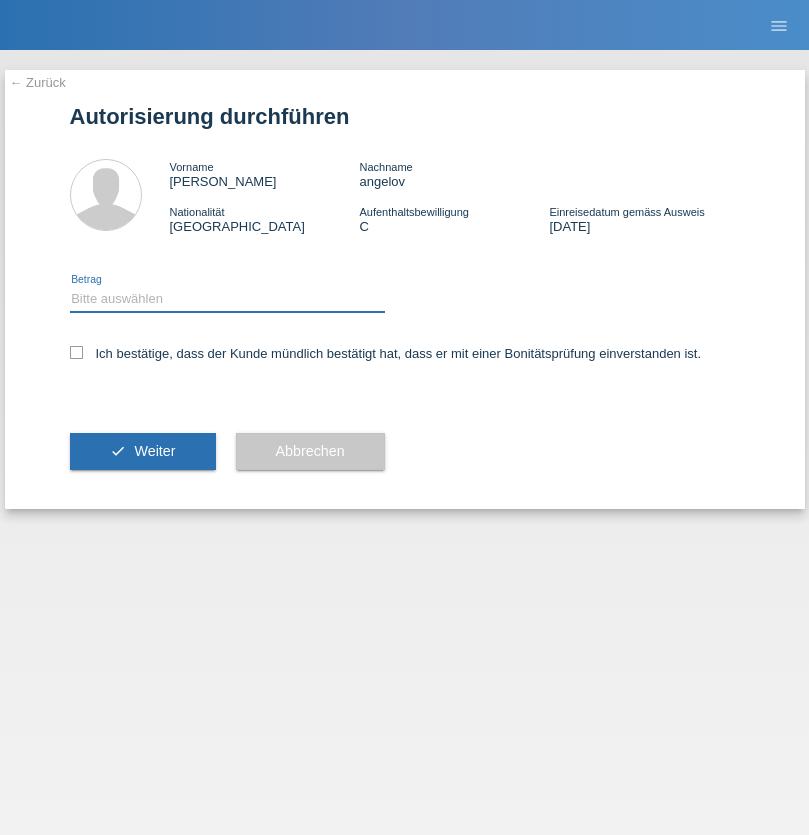 select on "1" 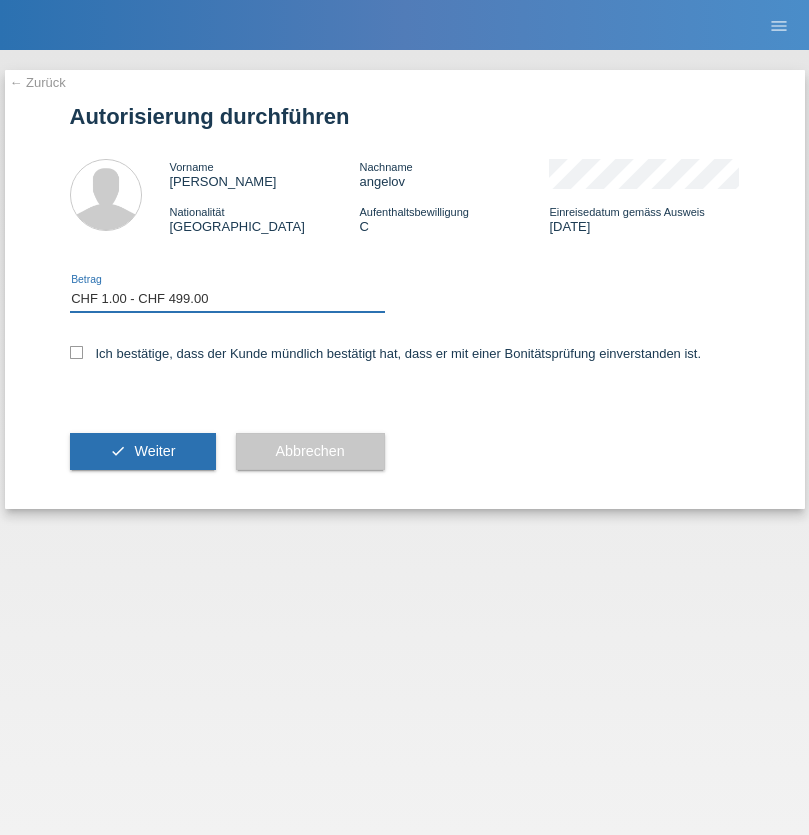 scroll, scrollTop: 0, scrollLeft: 0, axis: both 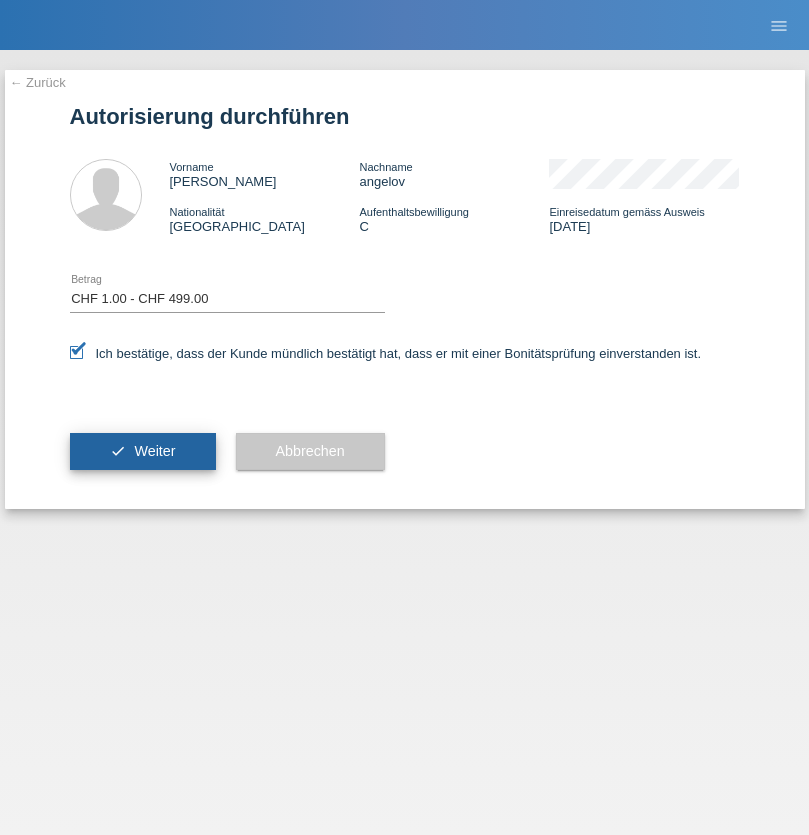click on "Weiter" at bounding box center [154, 451] 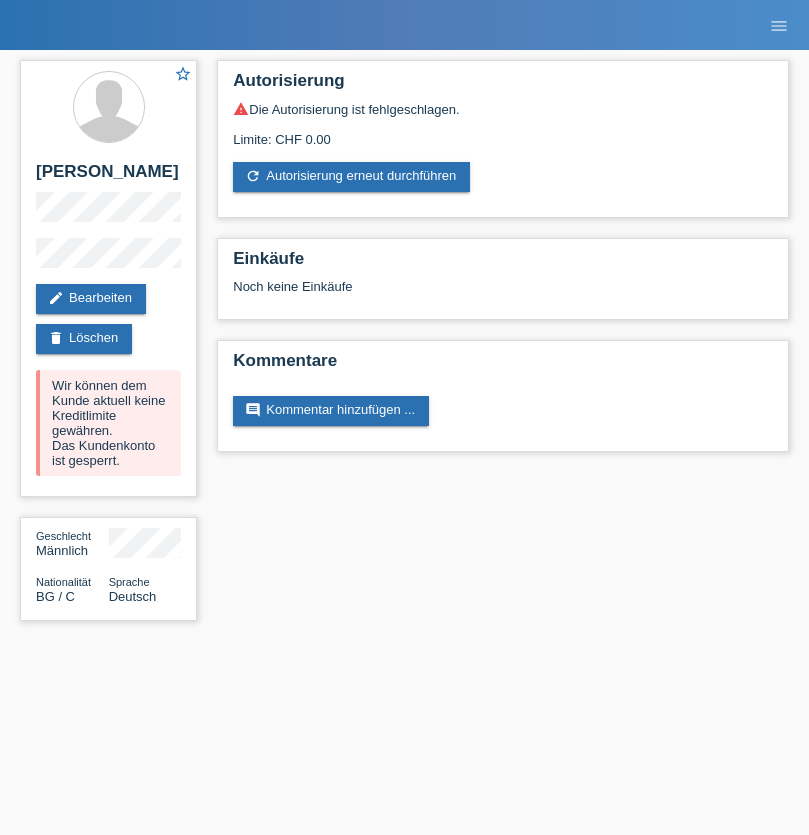 scroll, scrollTop: 0, scrollLeft: 0, axis: both 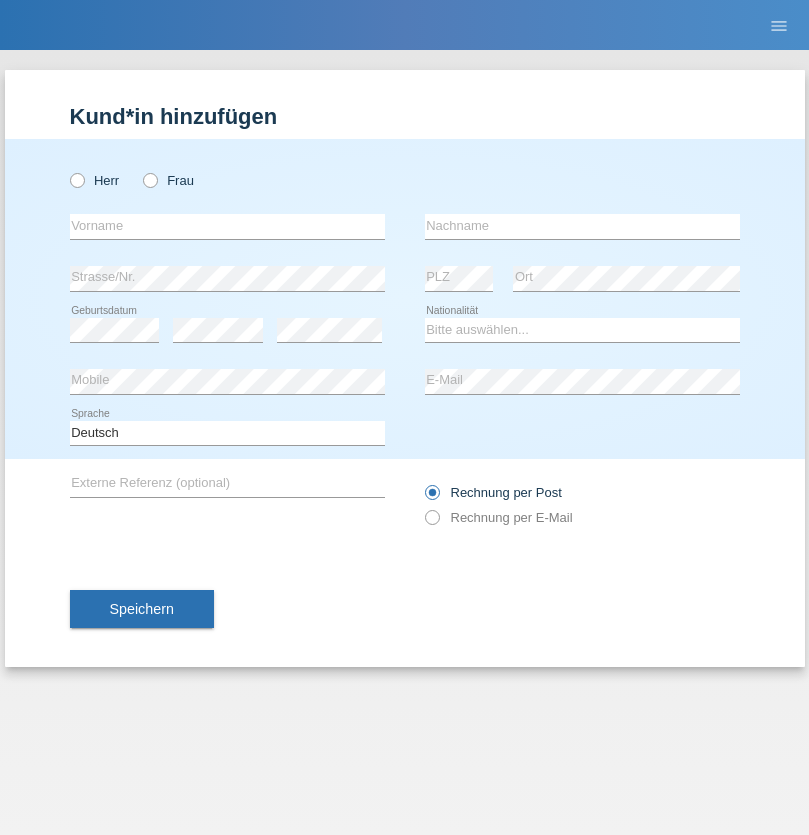 radio on "true" 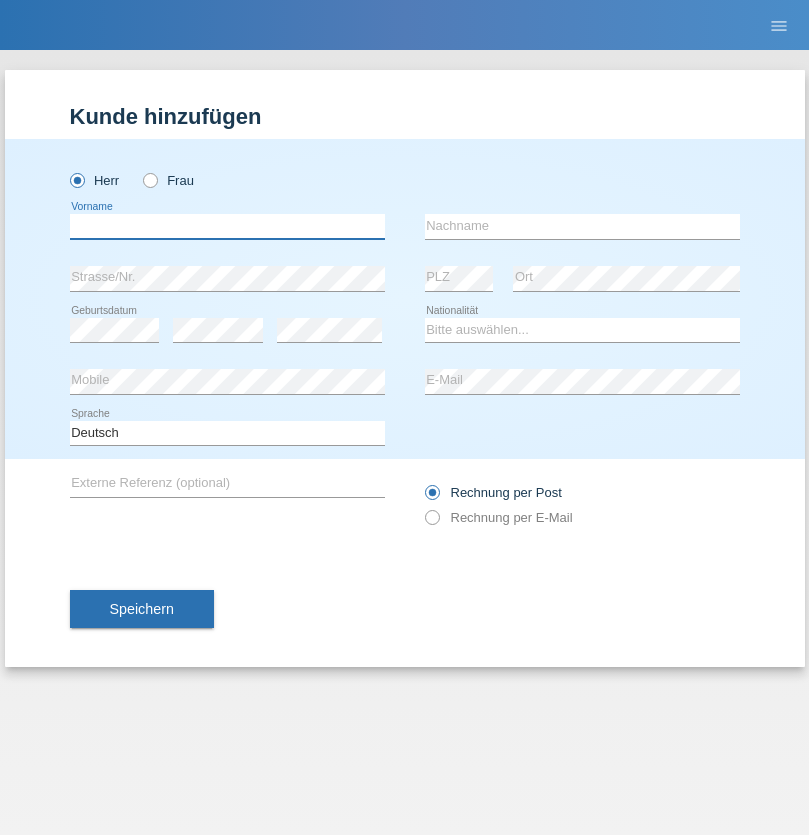 click at bounding box center [227, 226] 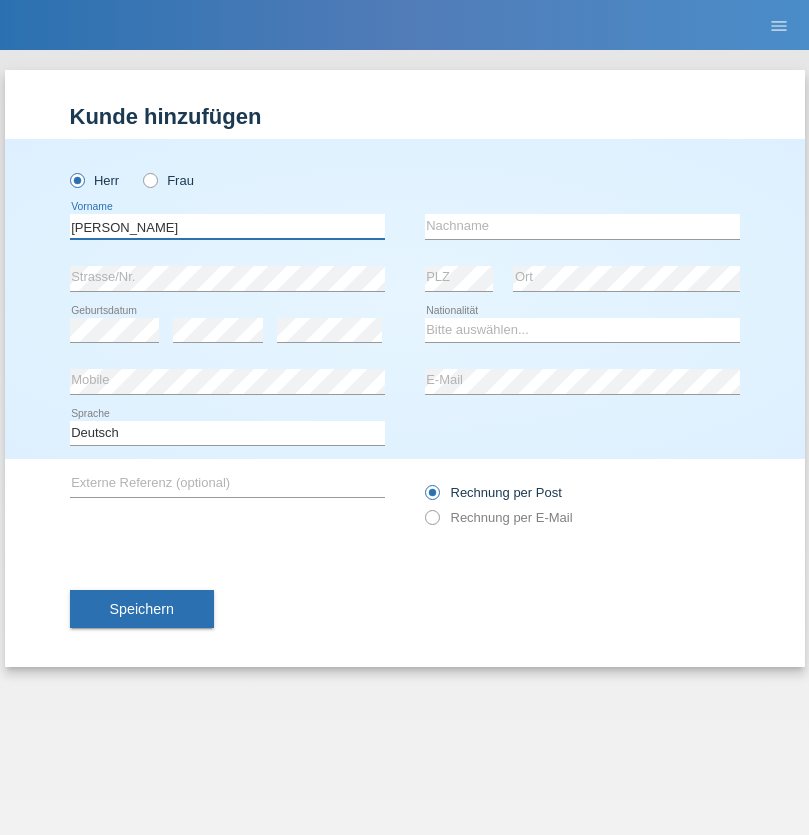 type on "[PERSON_NAME]" 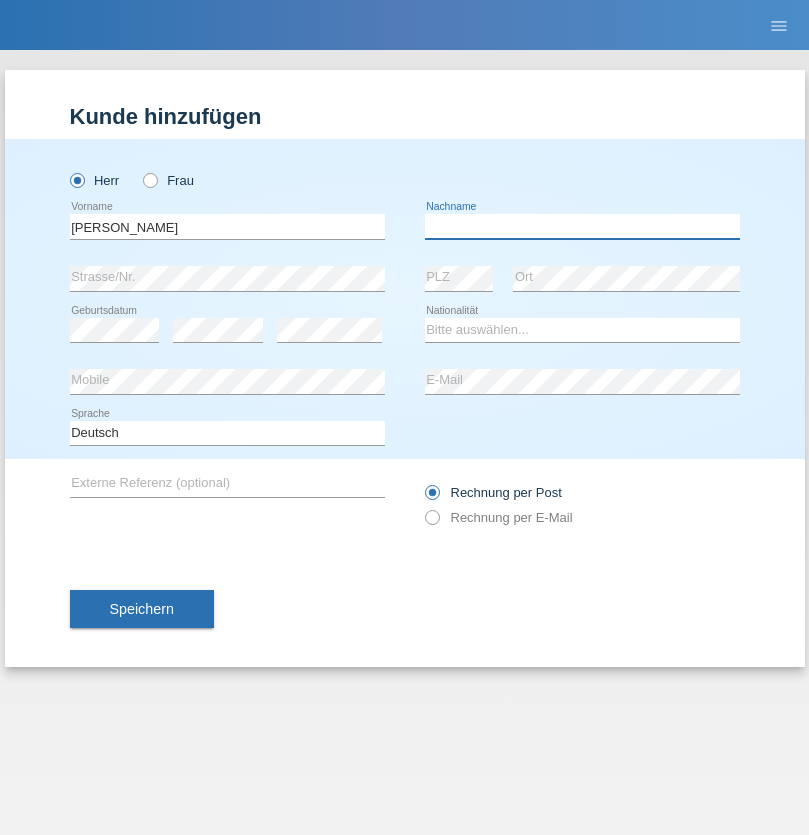 click at bounding box center (582, 226) 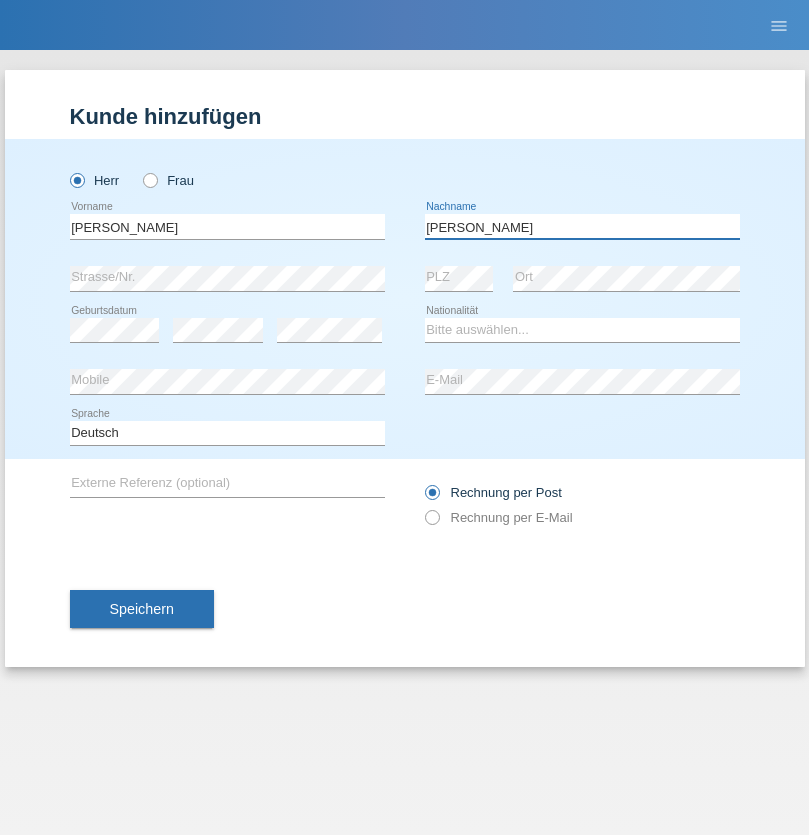 type on "[PERSON_NAME]" 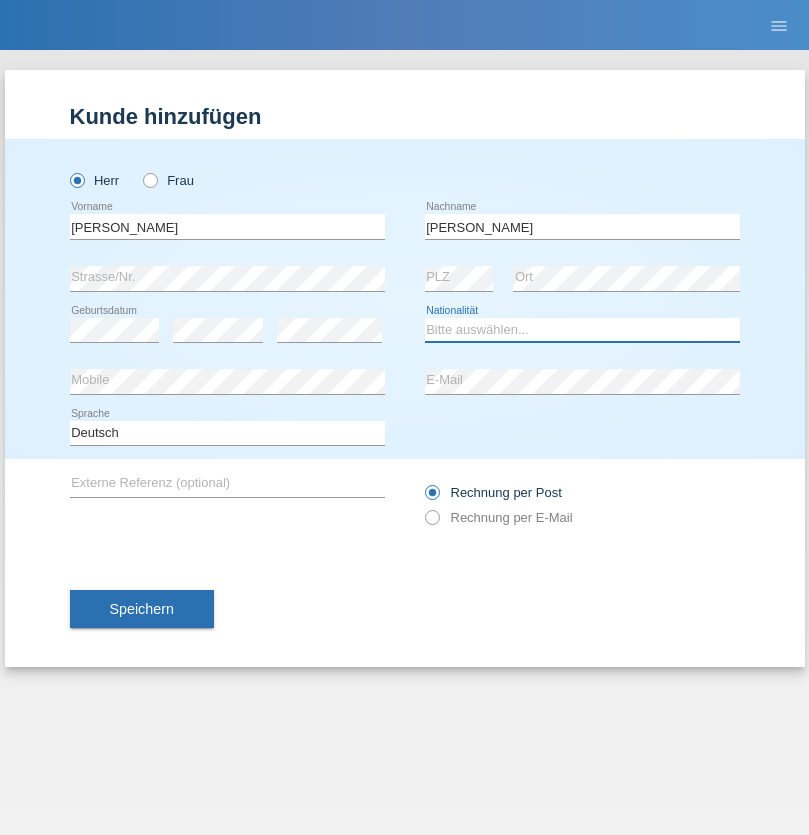 select on "CH" 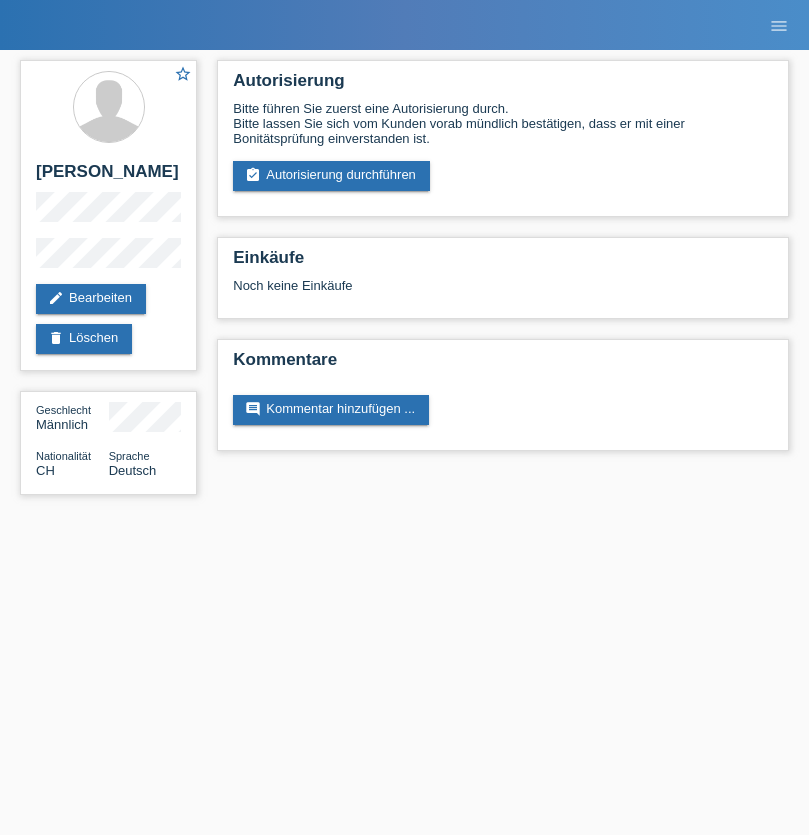 scroll, scrollTop: 0, scrollLeft: 0, axis: both 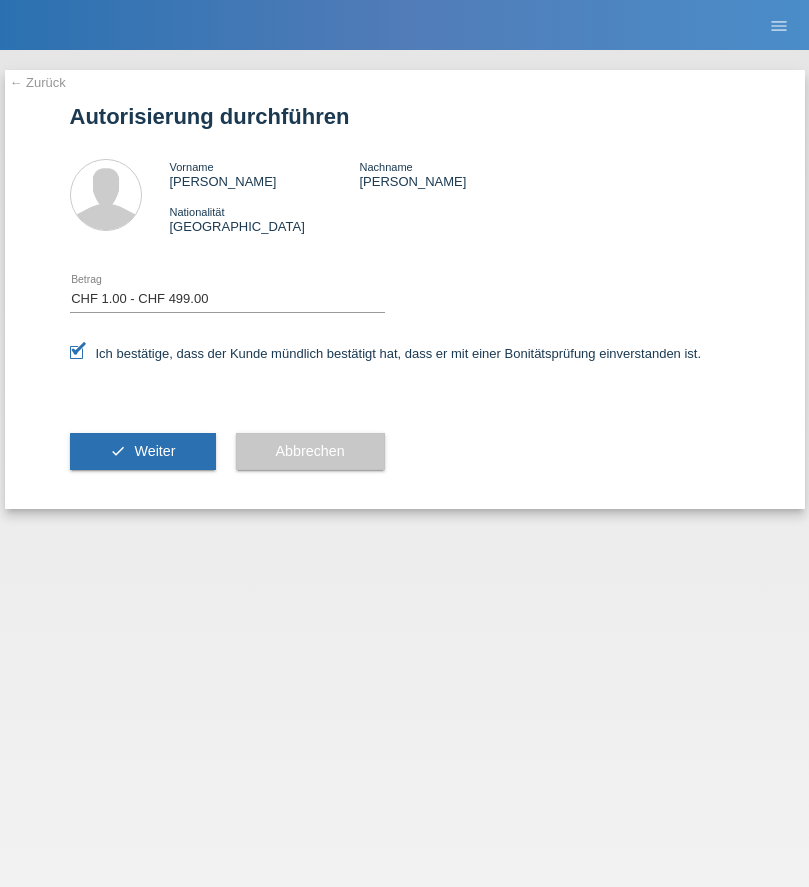 select on "1" 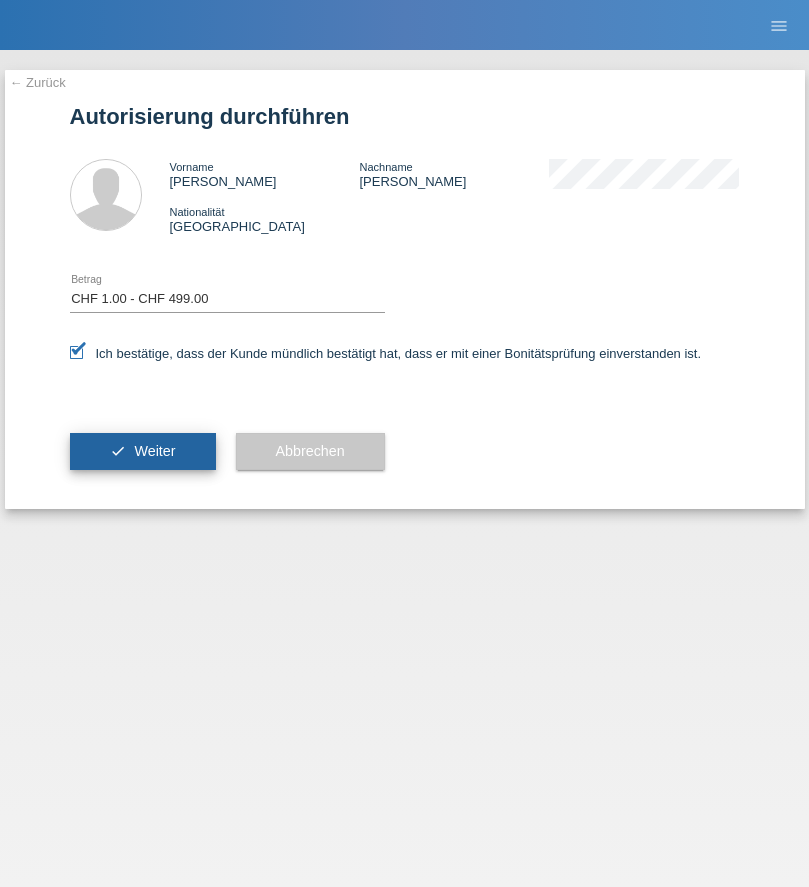 click on "Weiter" at bounding box center (154, 451) 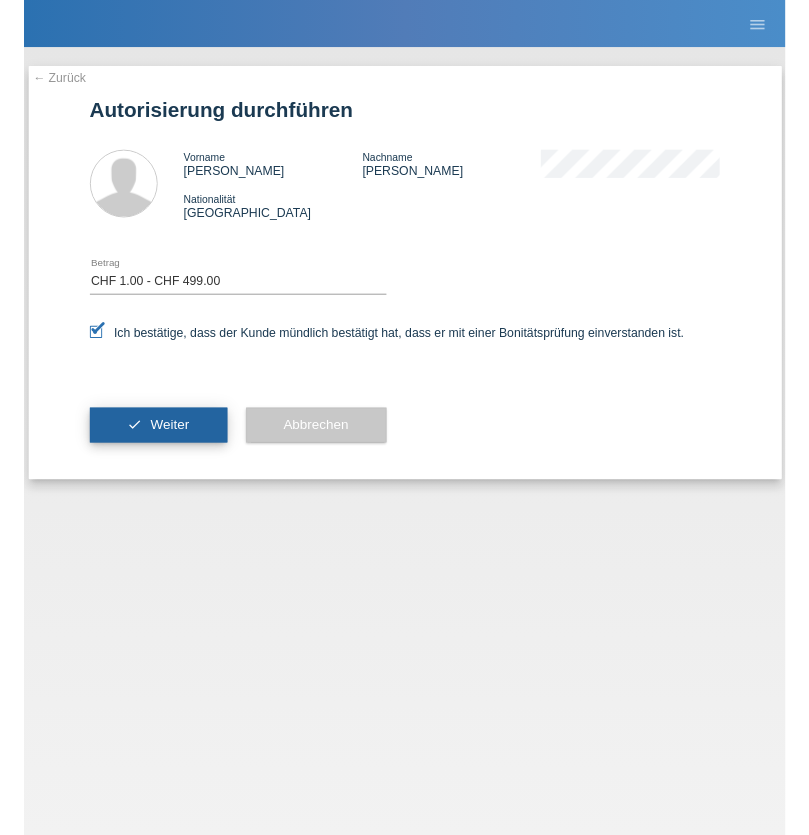 scroll, scrollTop: 0, scrollLeft: 0, axis: both 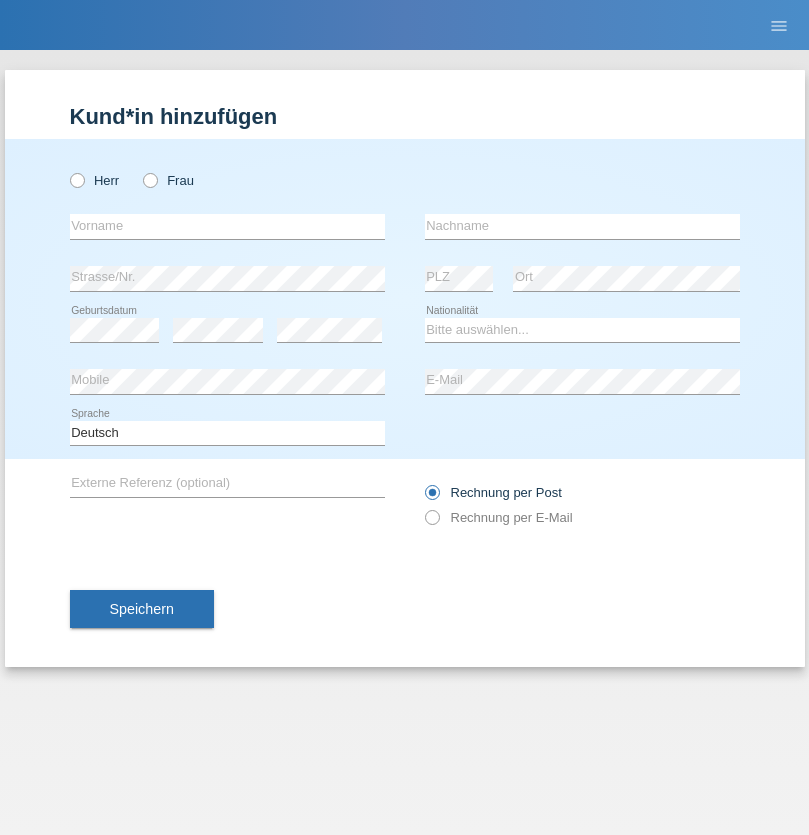 radio on "true" 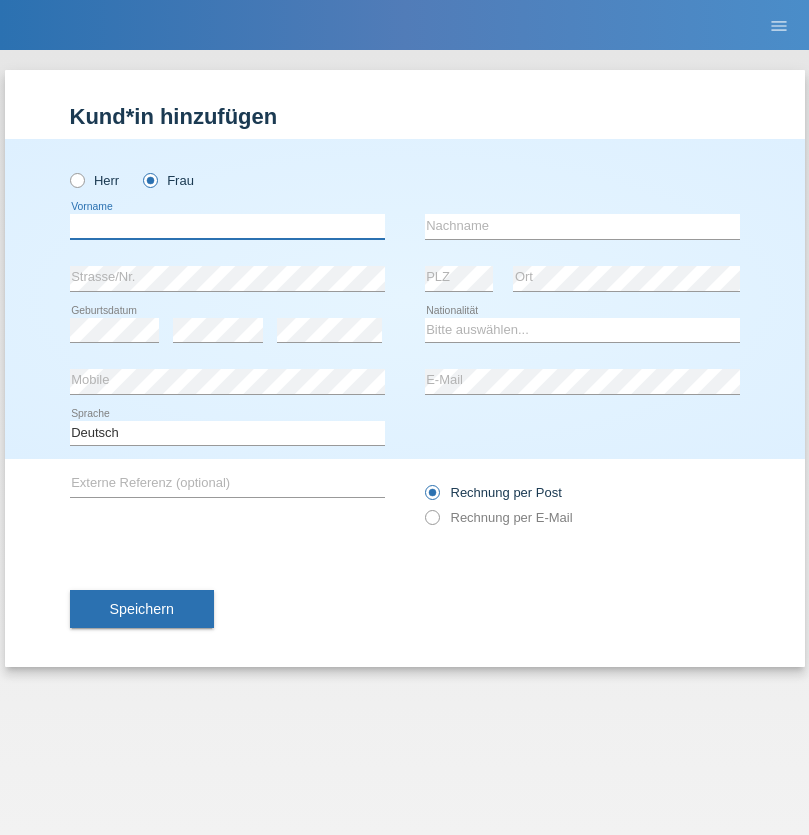 click at bounding box center [227, 226] 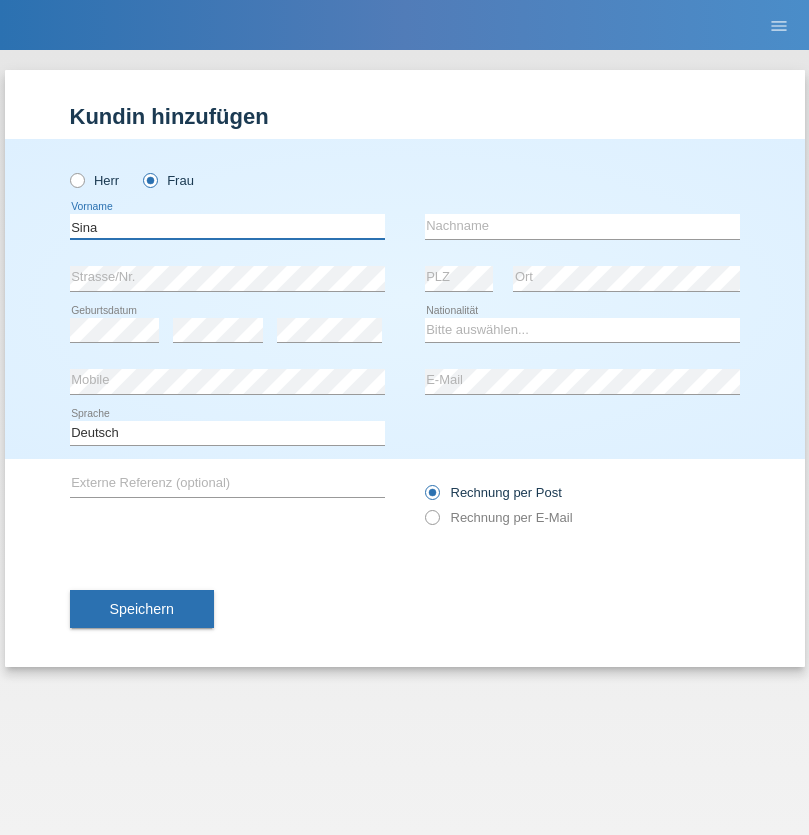 type on "Sina" 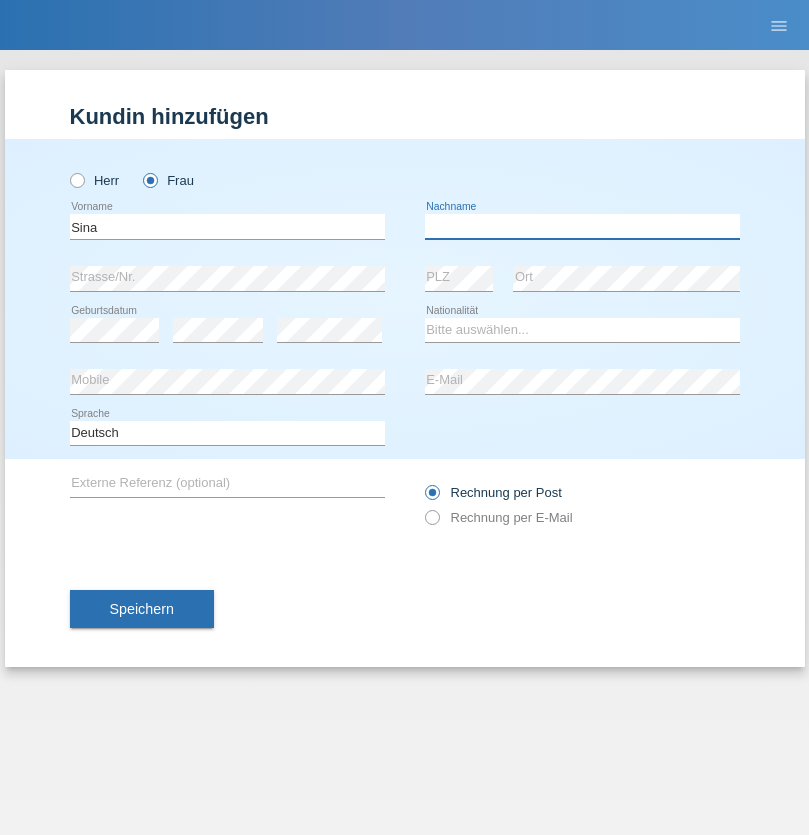 click at bounding box center (582, 226) 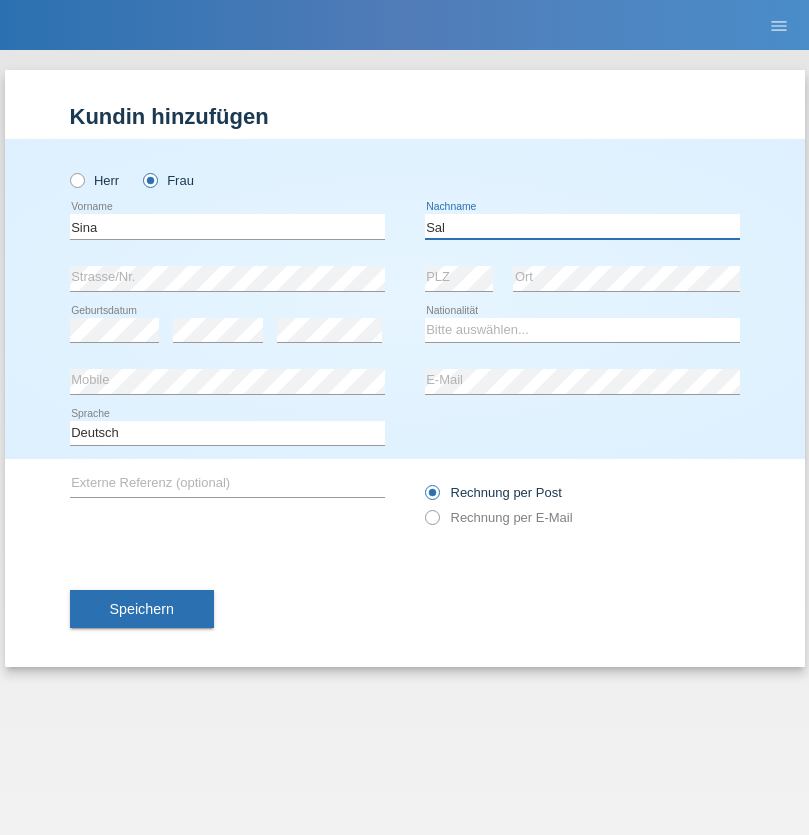 type on "Sal" 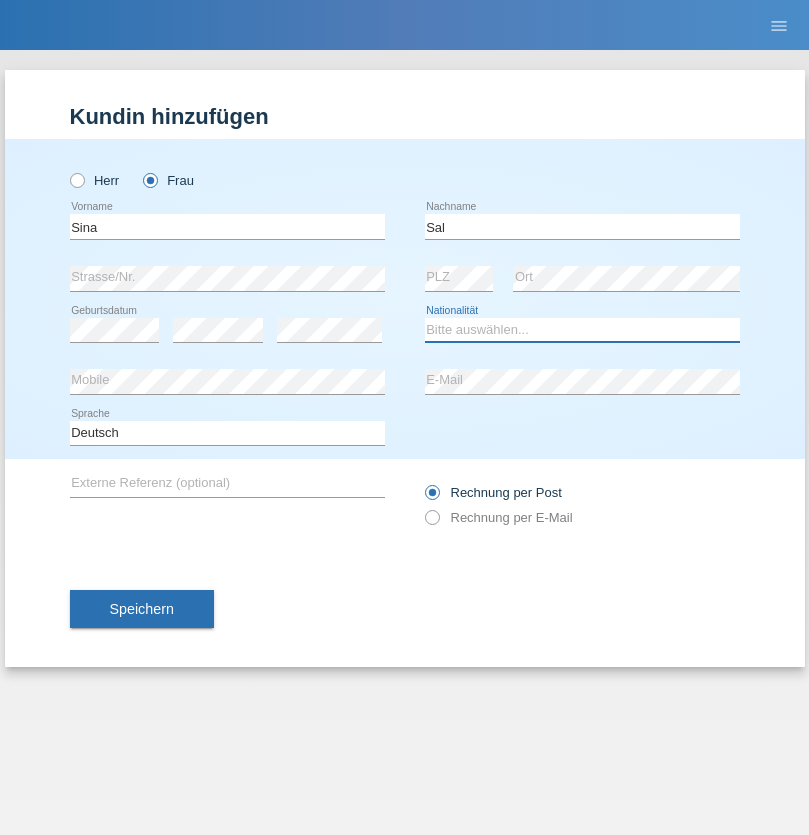 select on "HU" 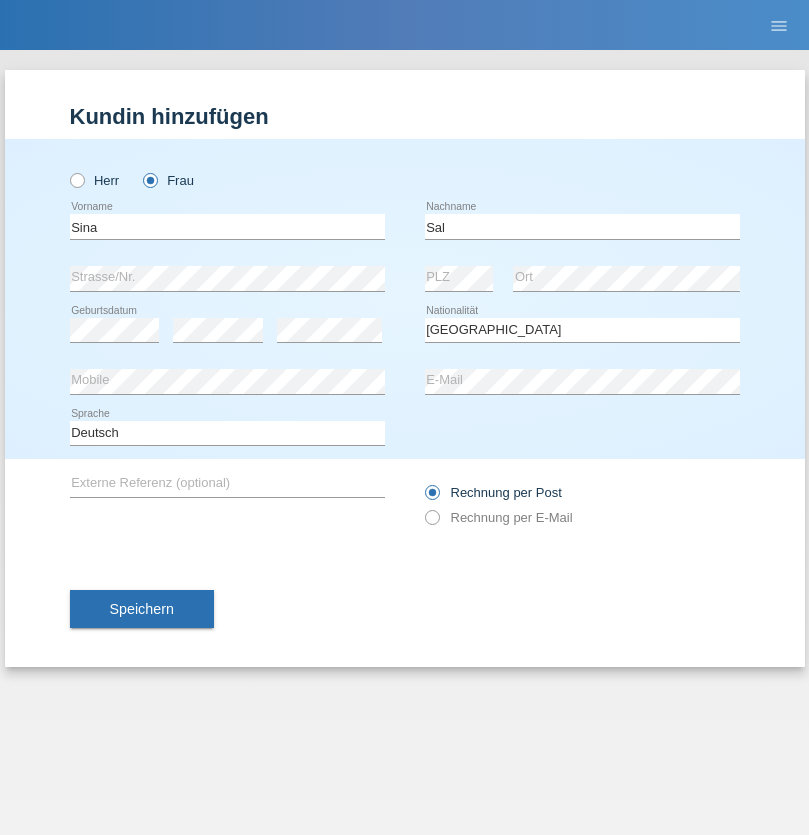 select on "C" 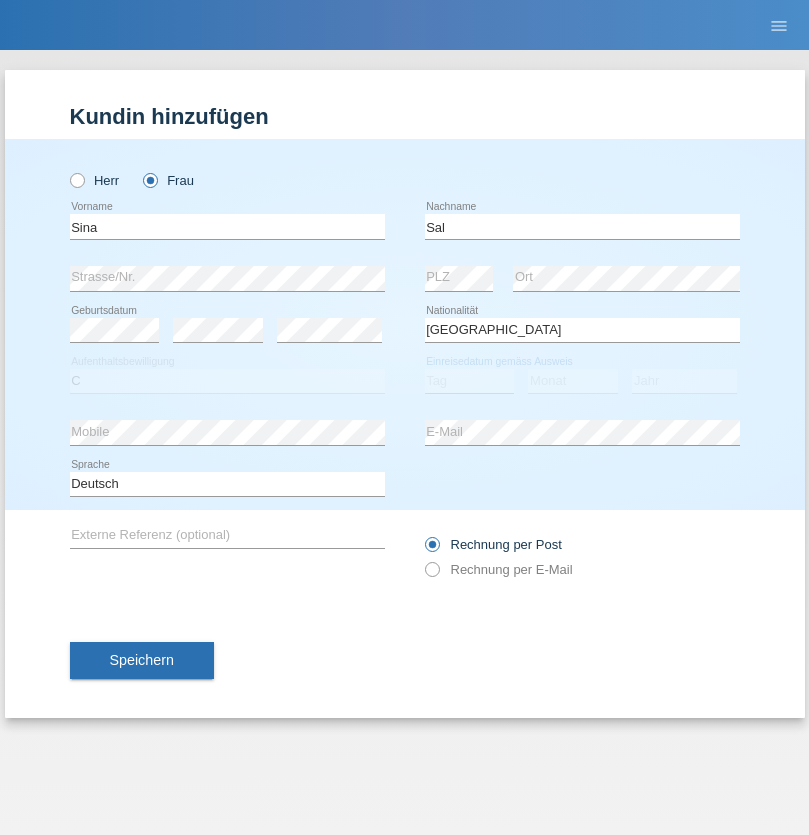 select on "01" 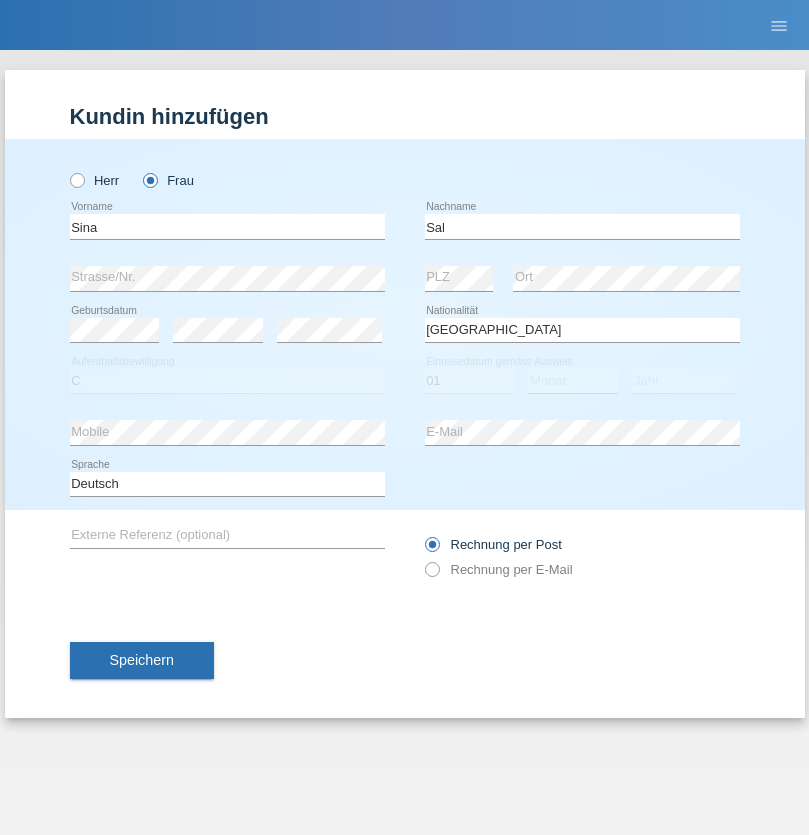 select on "05" 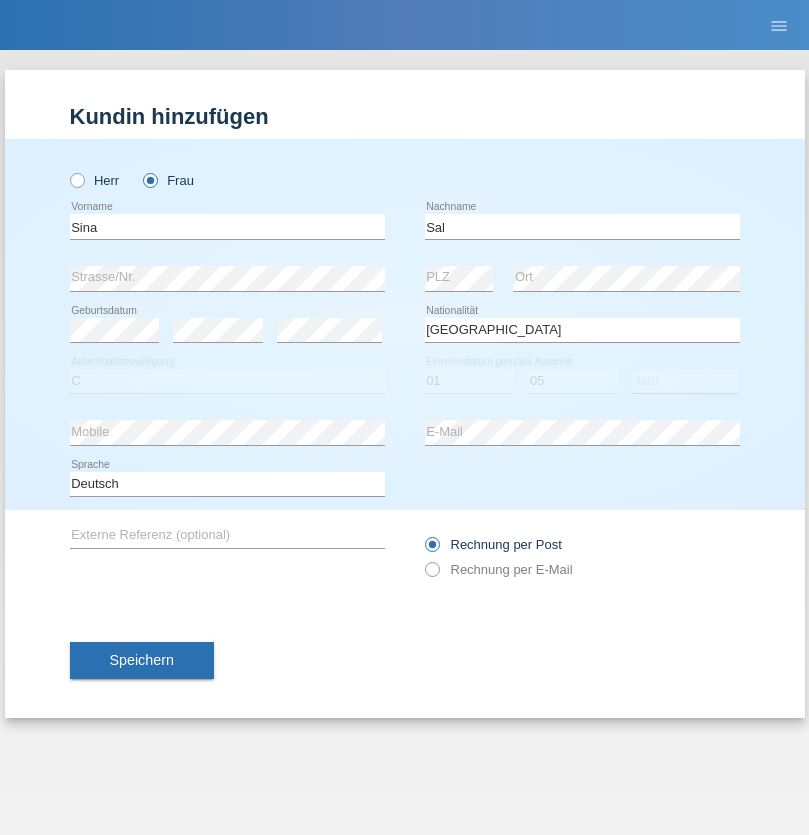 select on "2019" 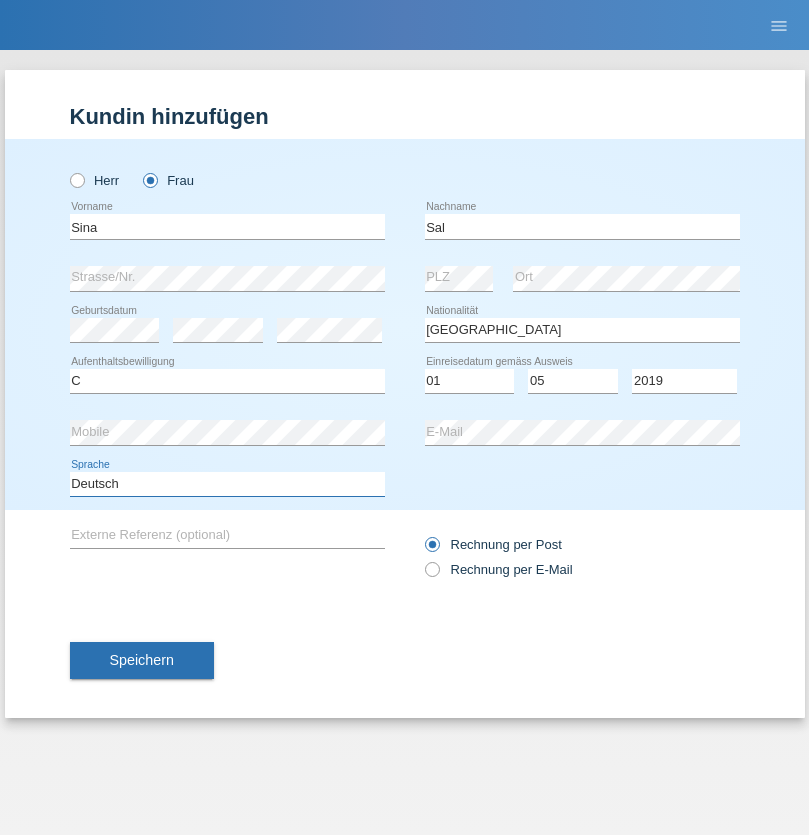select on "en" 